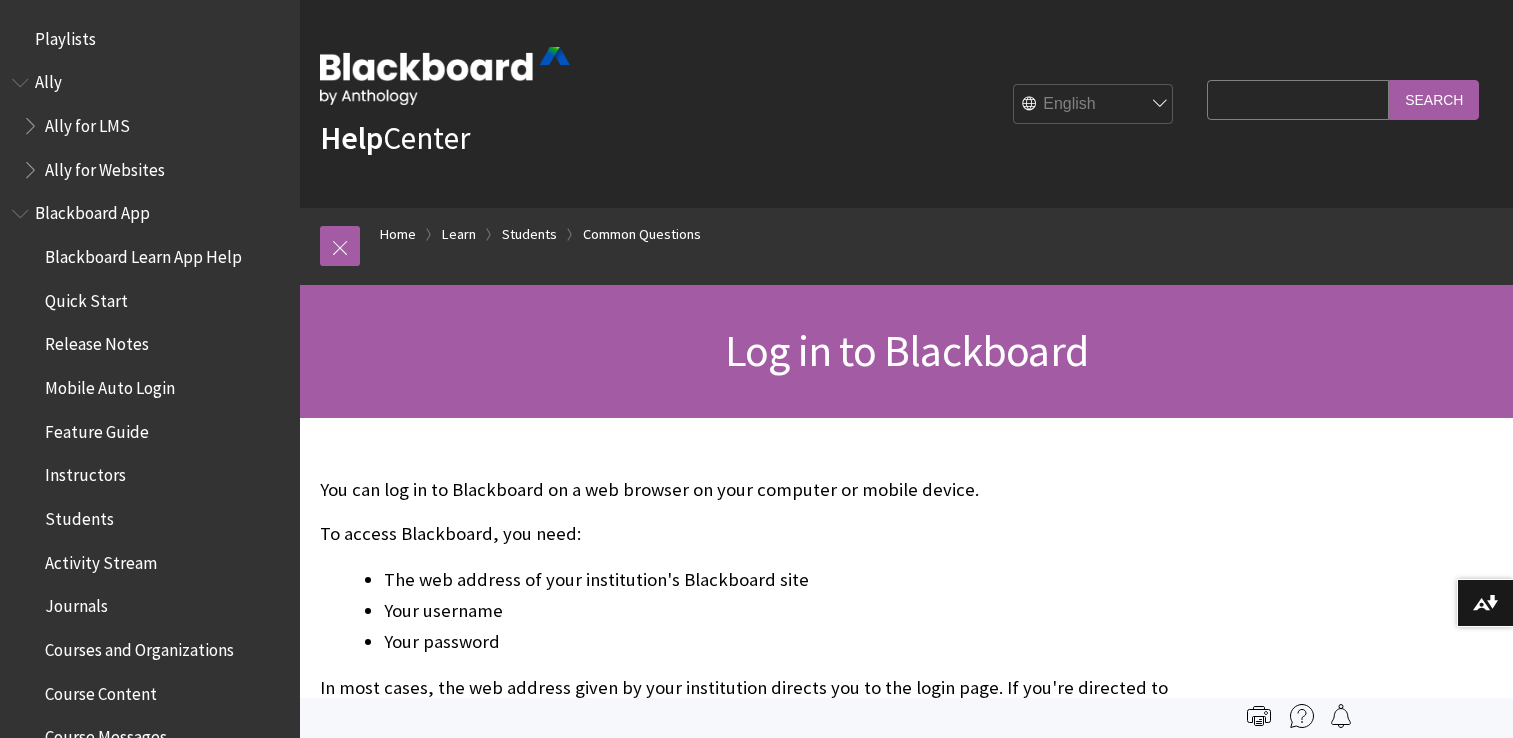 scroll, scrollTop: 0, scrollLeft: 0, axis: both 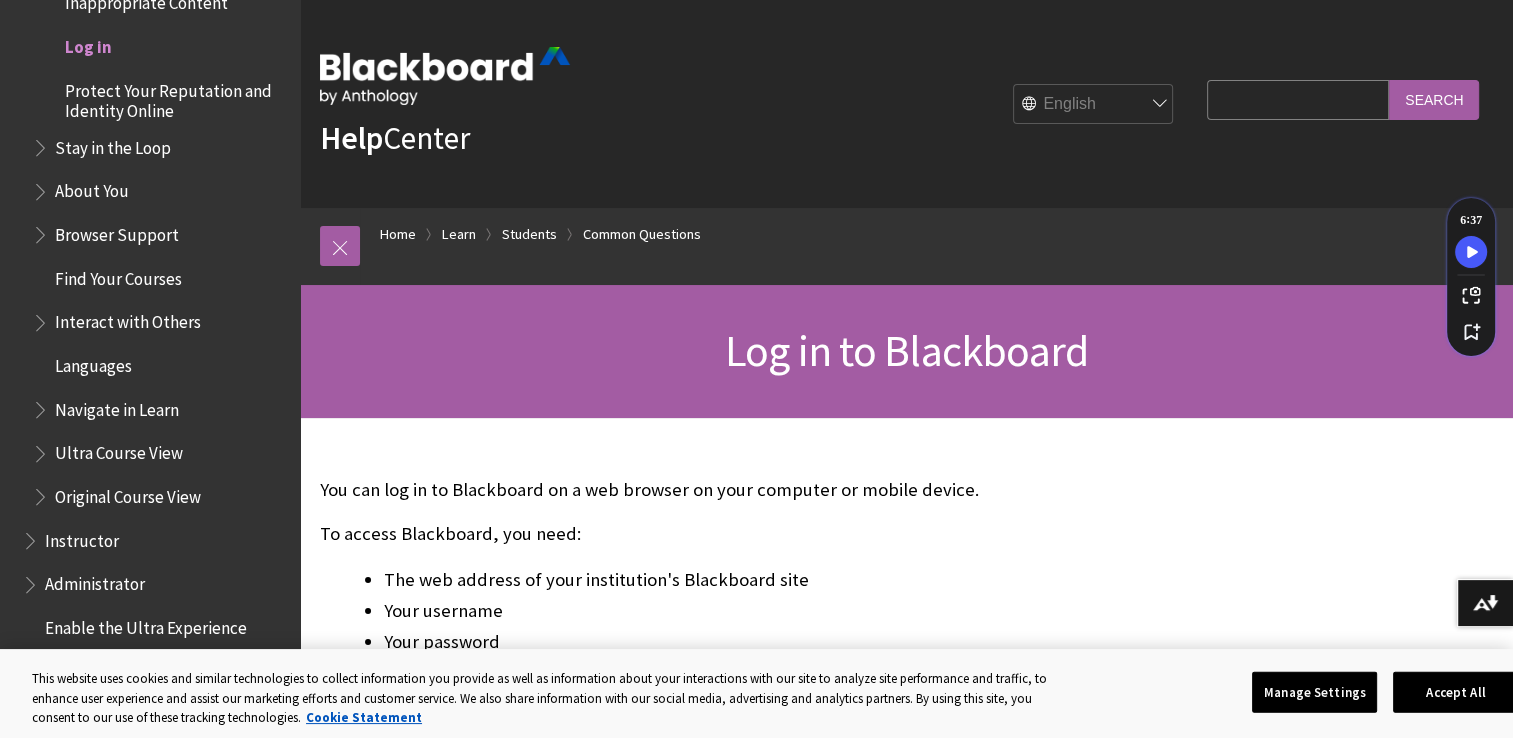 click on "Log in" at bounding box center [88, 43] 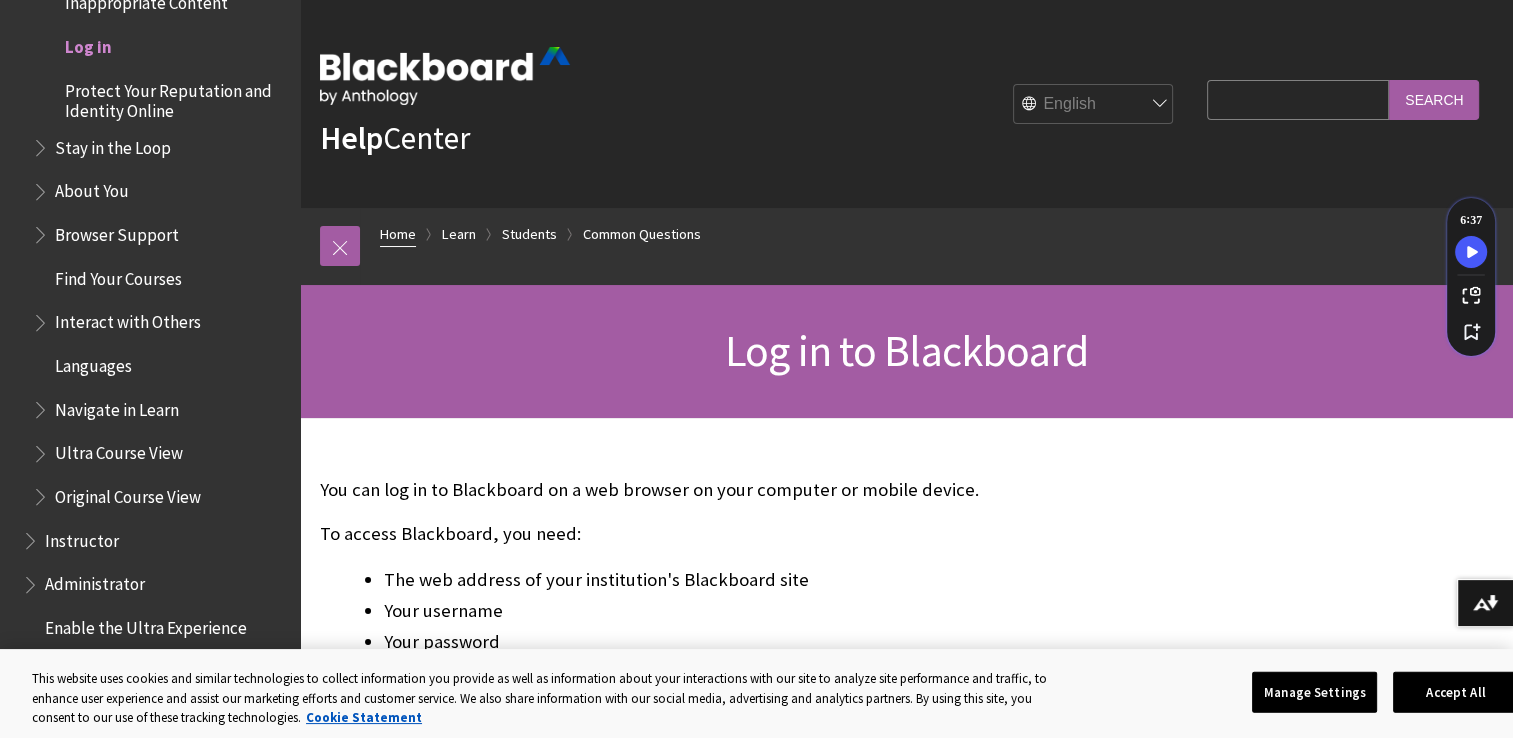 click on "Home" at bounding box center (398, 234) 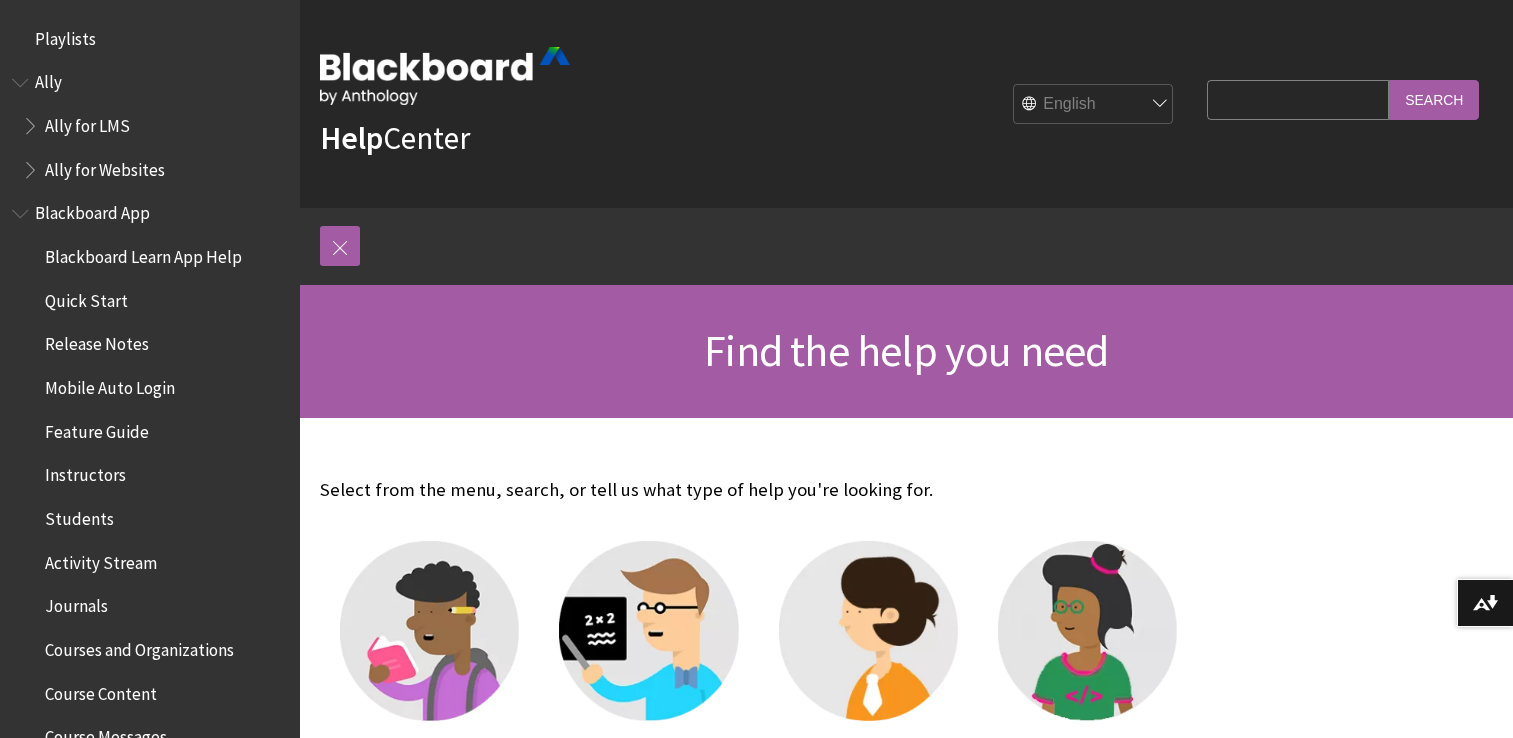 scroll, scrollTop: 0, scrollLeft: 0, axis: both 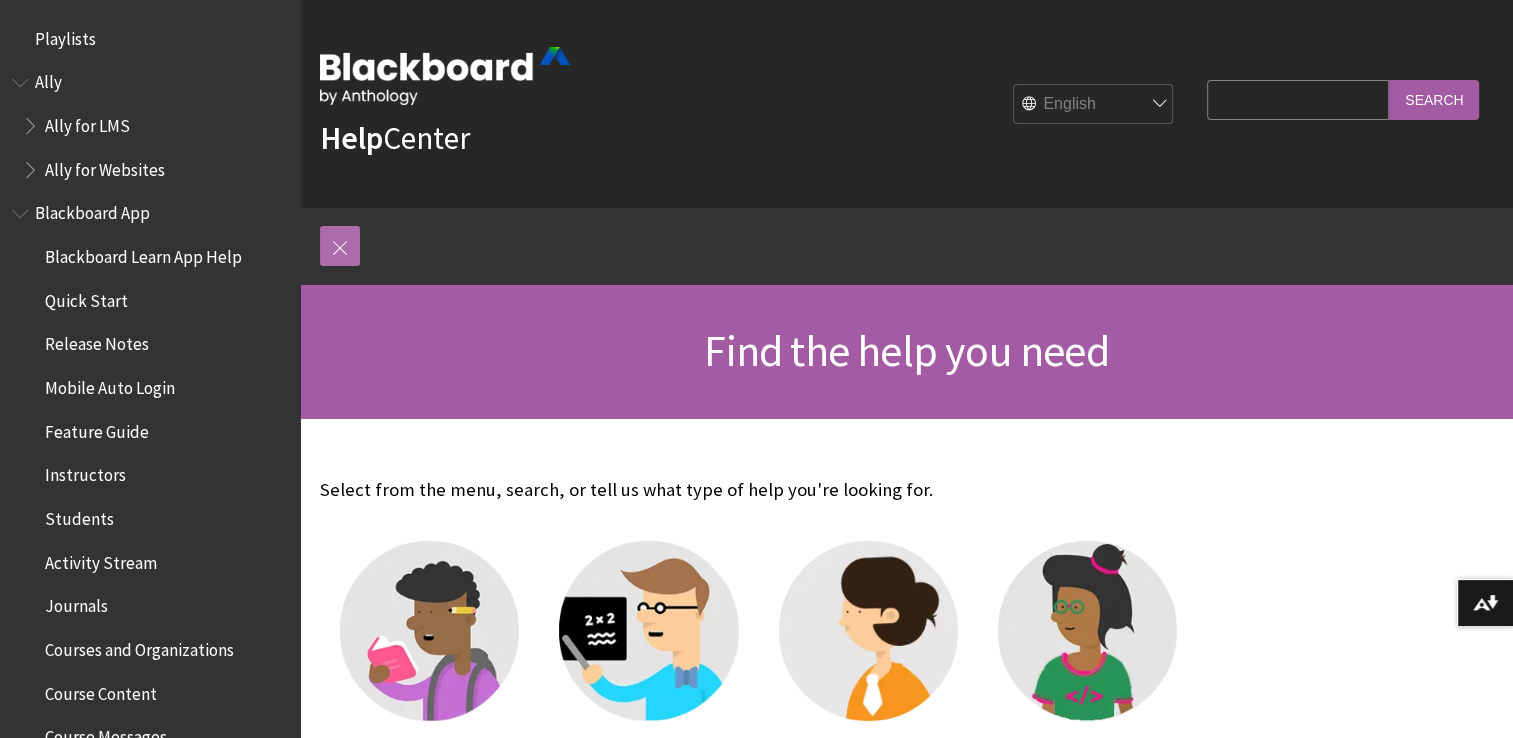 click at bounding box center [340, 246] 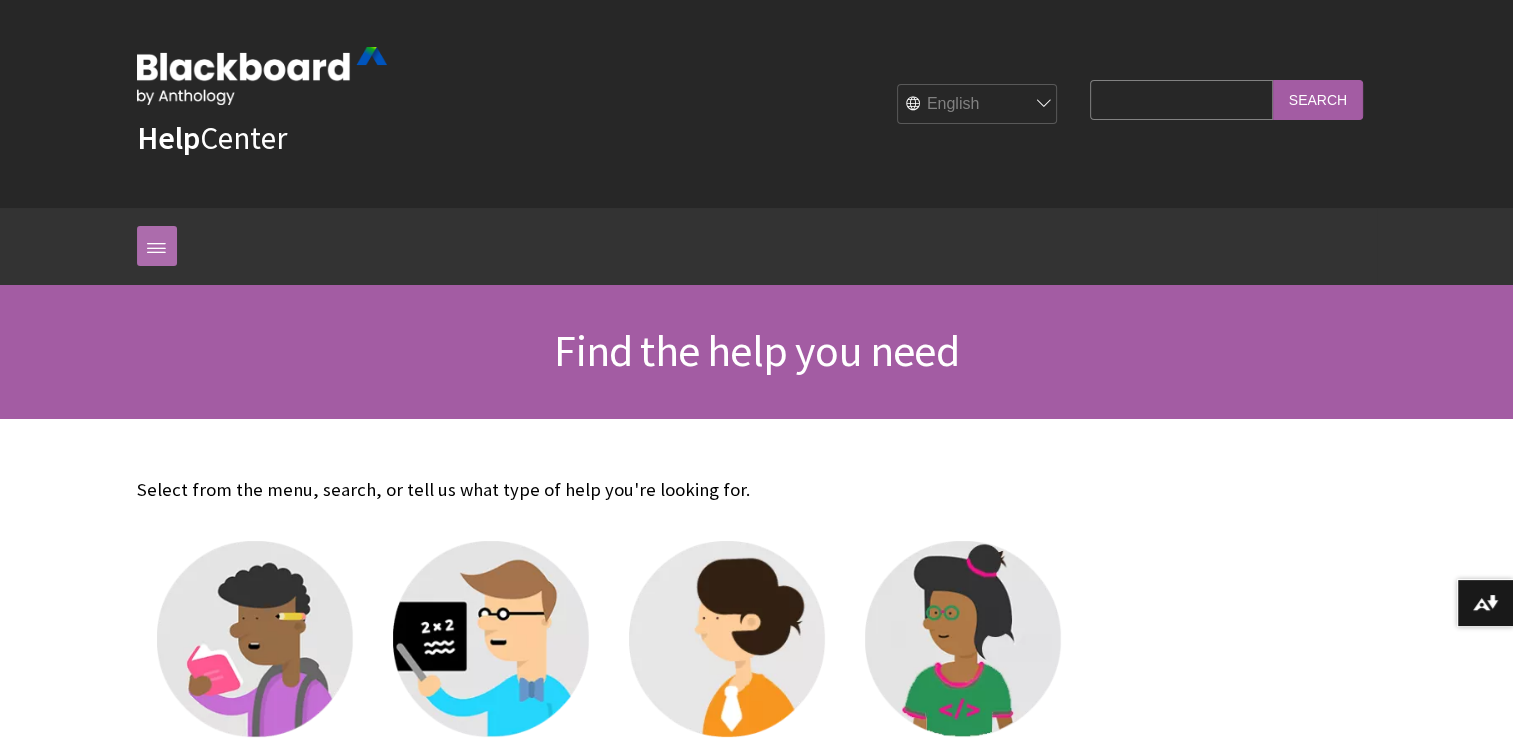 click at bounding box center (157, 246) 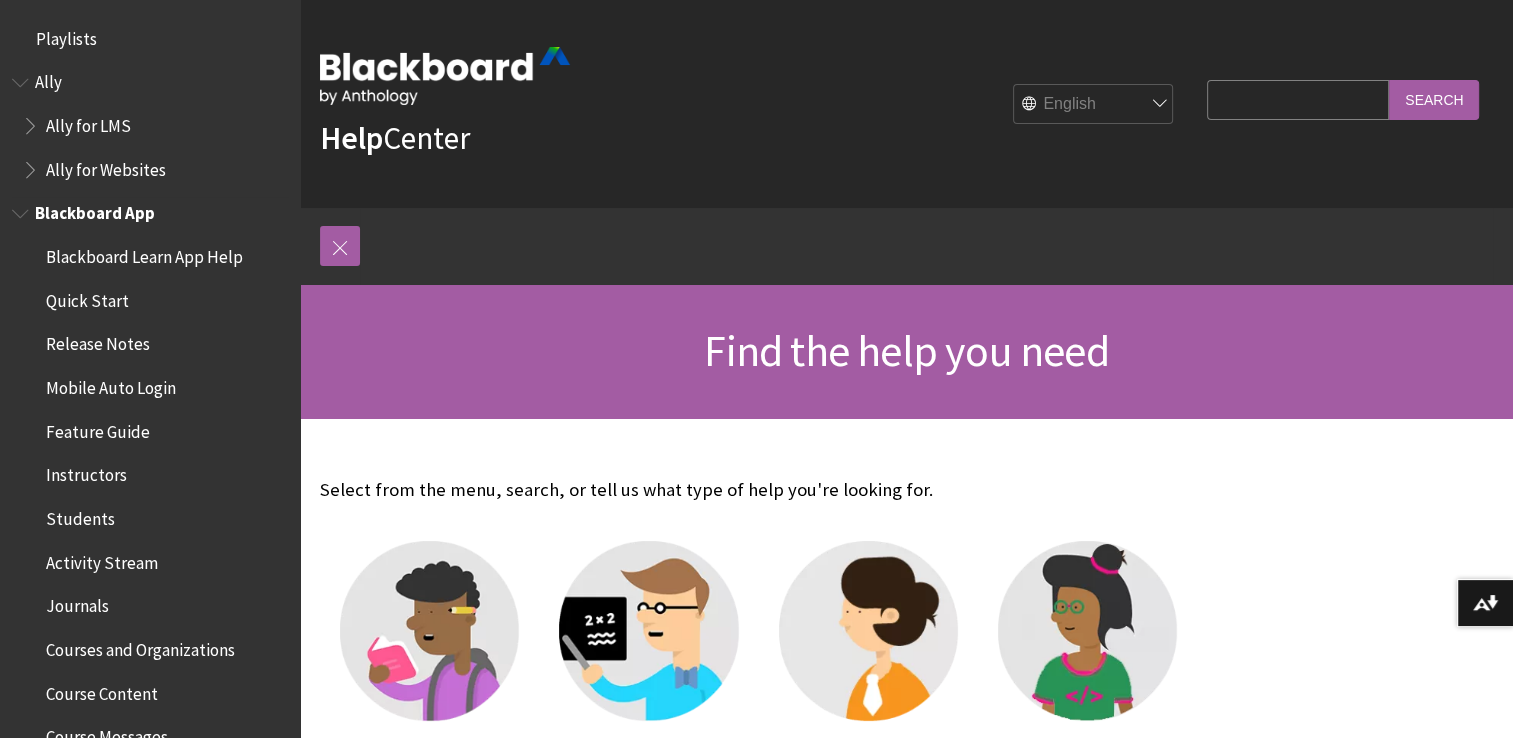 click on "Blackboard App" at bounding box center (95, 210) 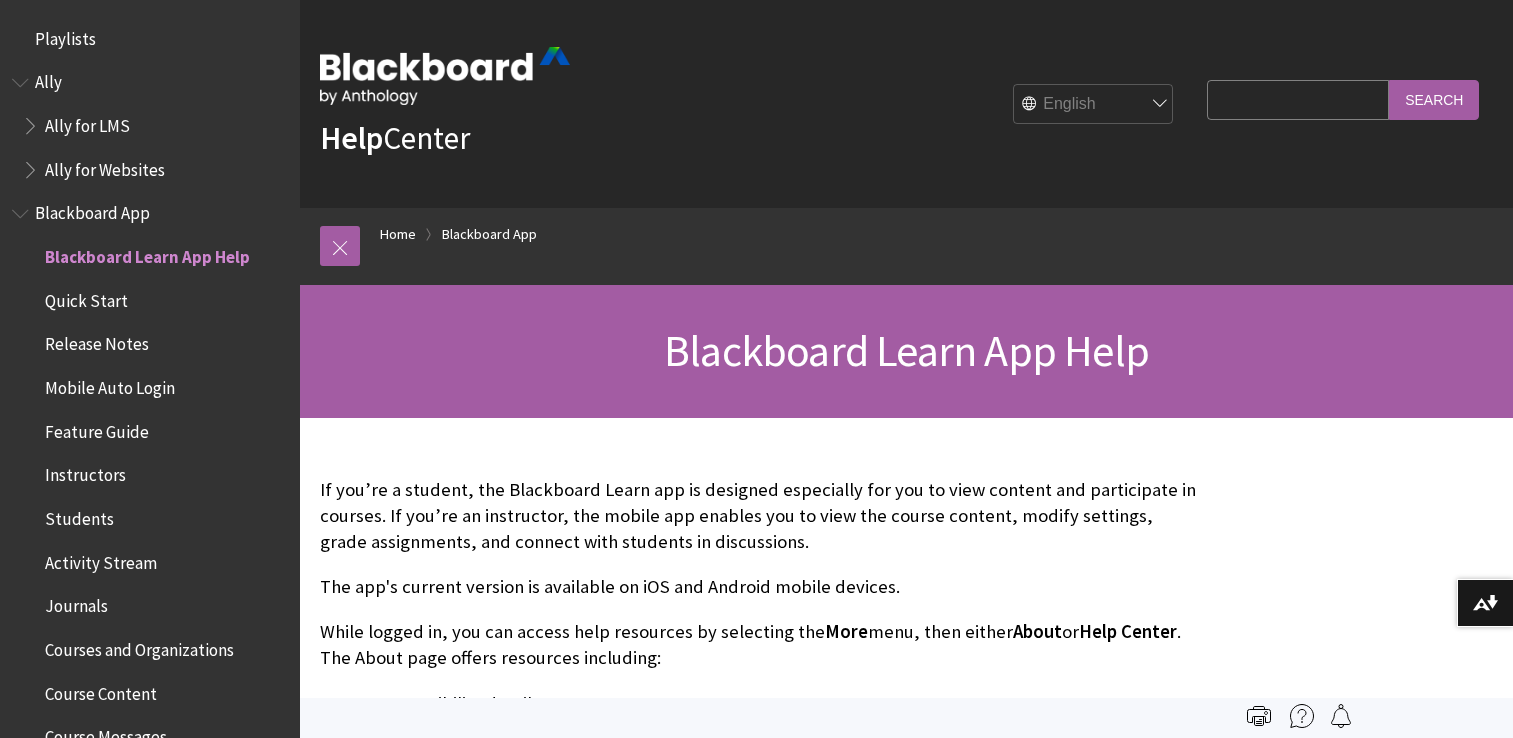 scroll, scrollTop: 0, scrollLeft: 0, axis: both 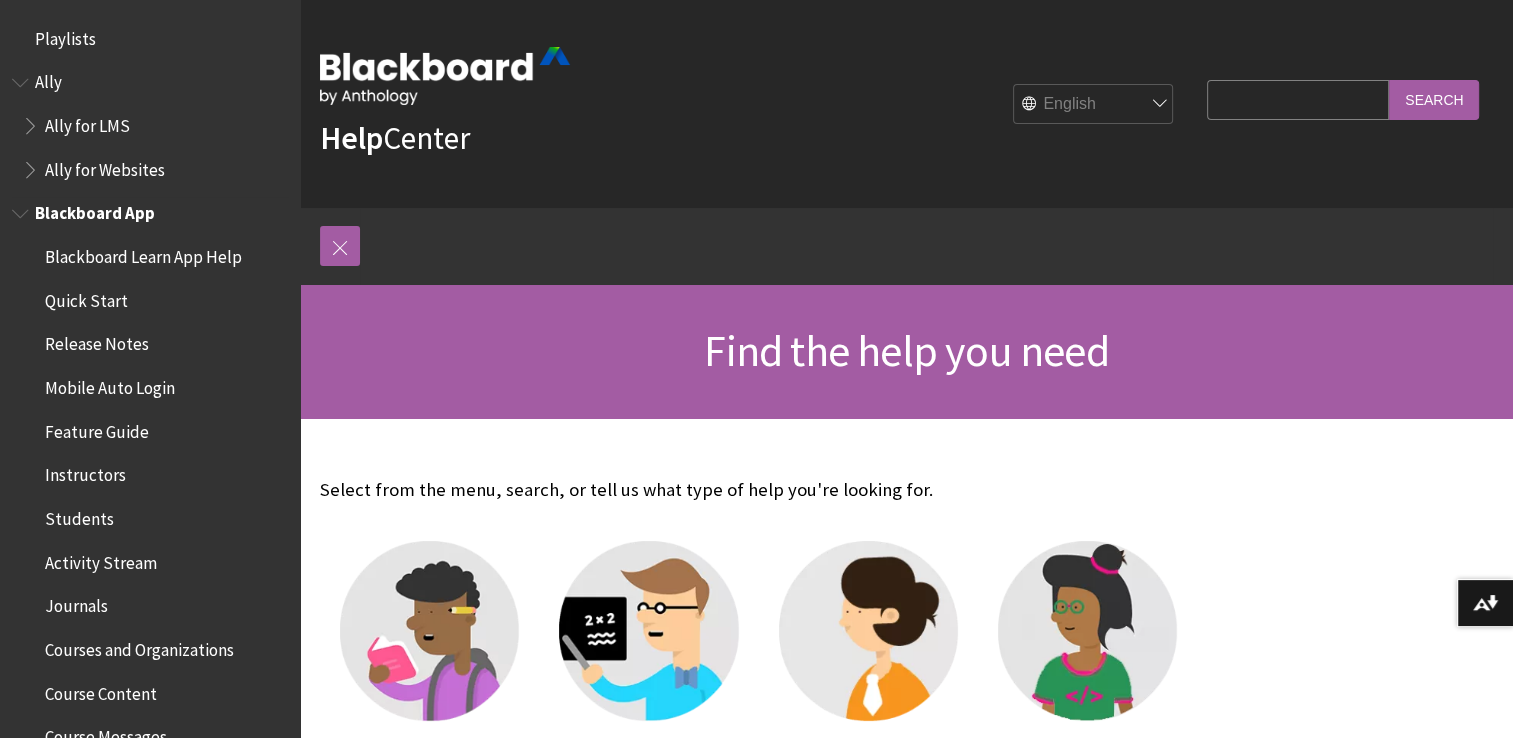 click on "Students" at bounding box center [79, 515] 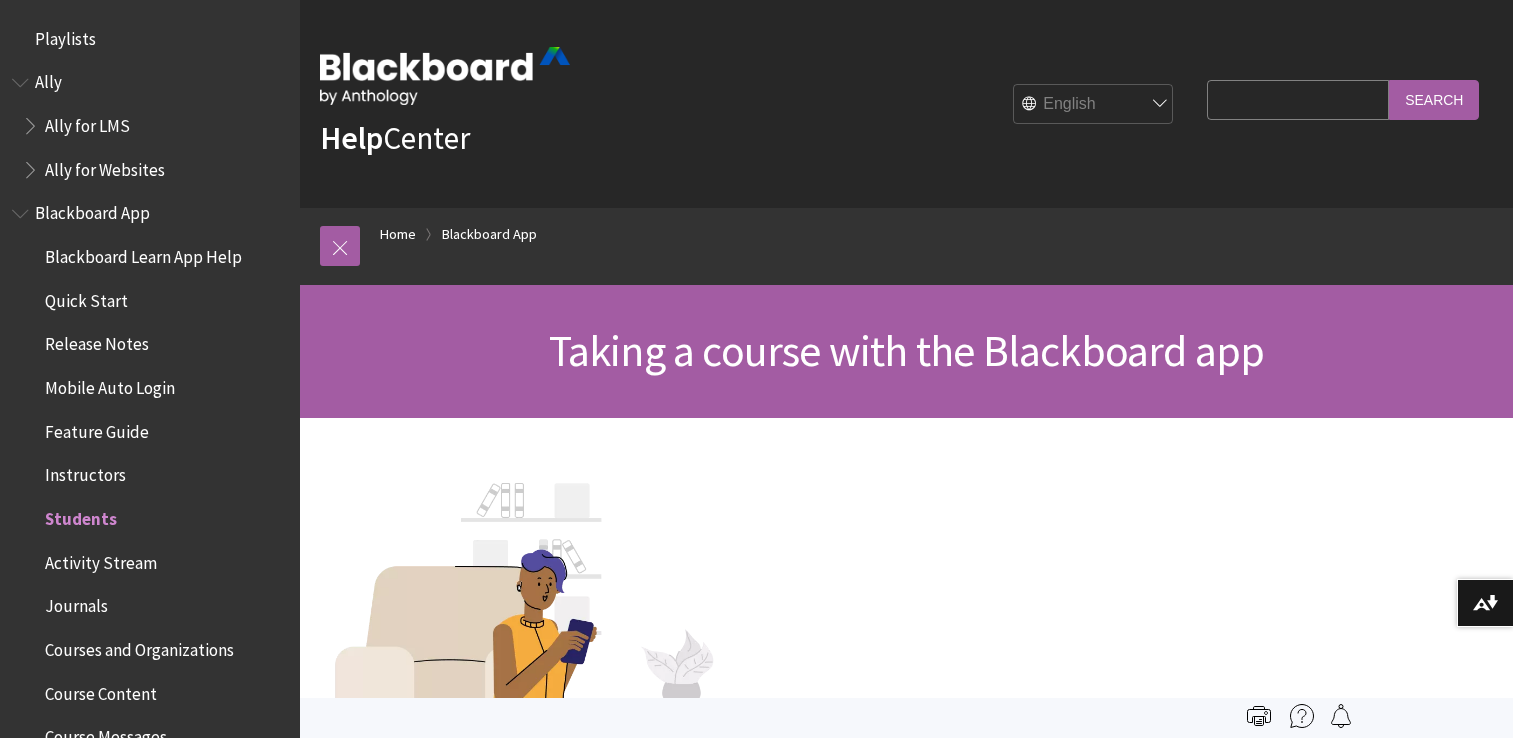 scroll, scrollTop: 0, scrollLeft: 0, axis: both 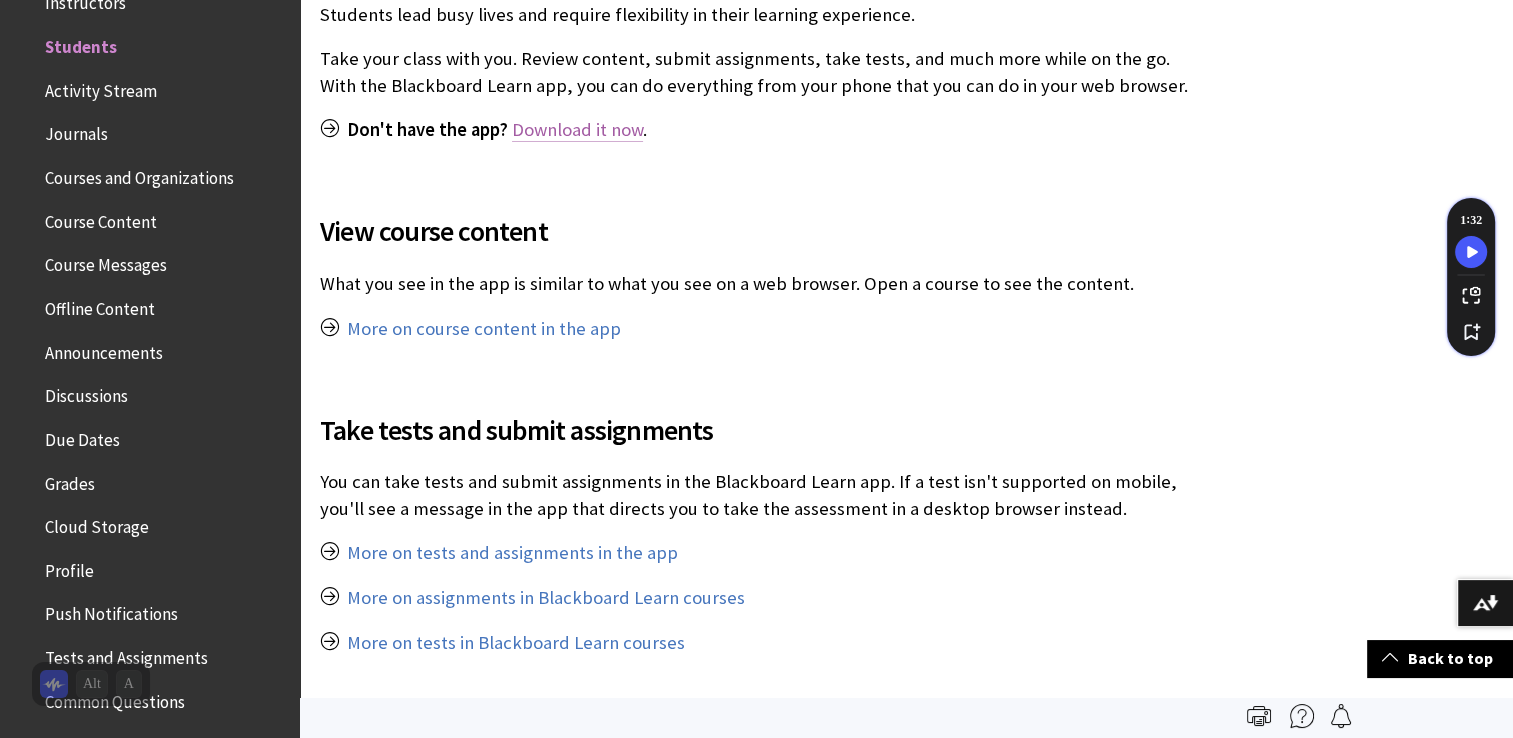 click on "Download it now" at bounding box center (577, 130) 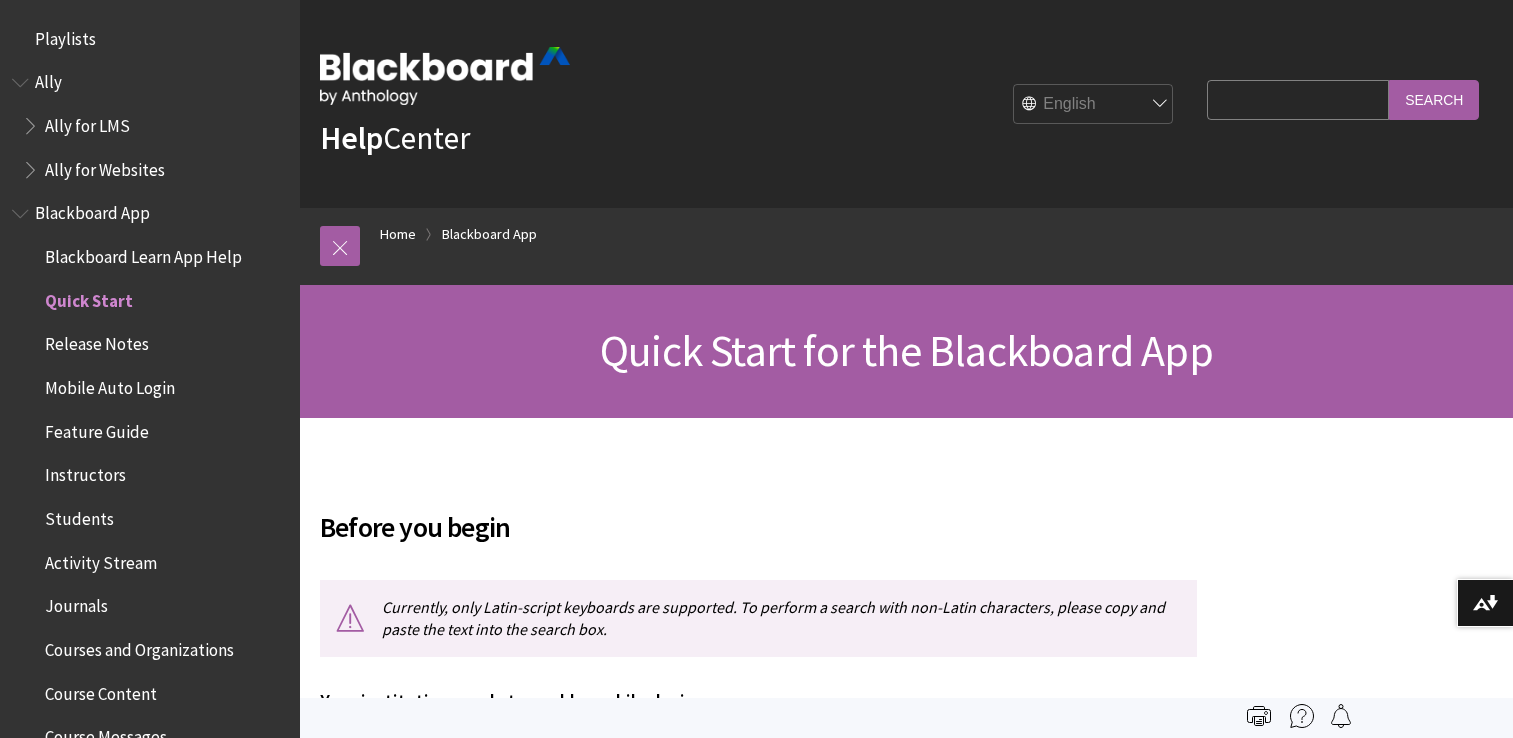 scroll, scrollTop: 0, scrollLeft: 0, axis: both 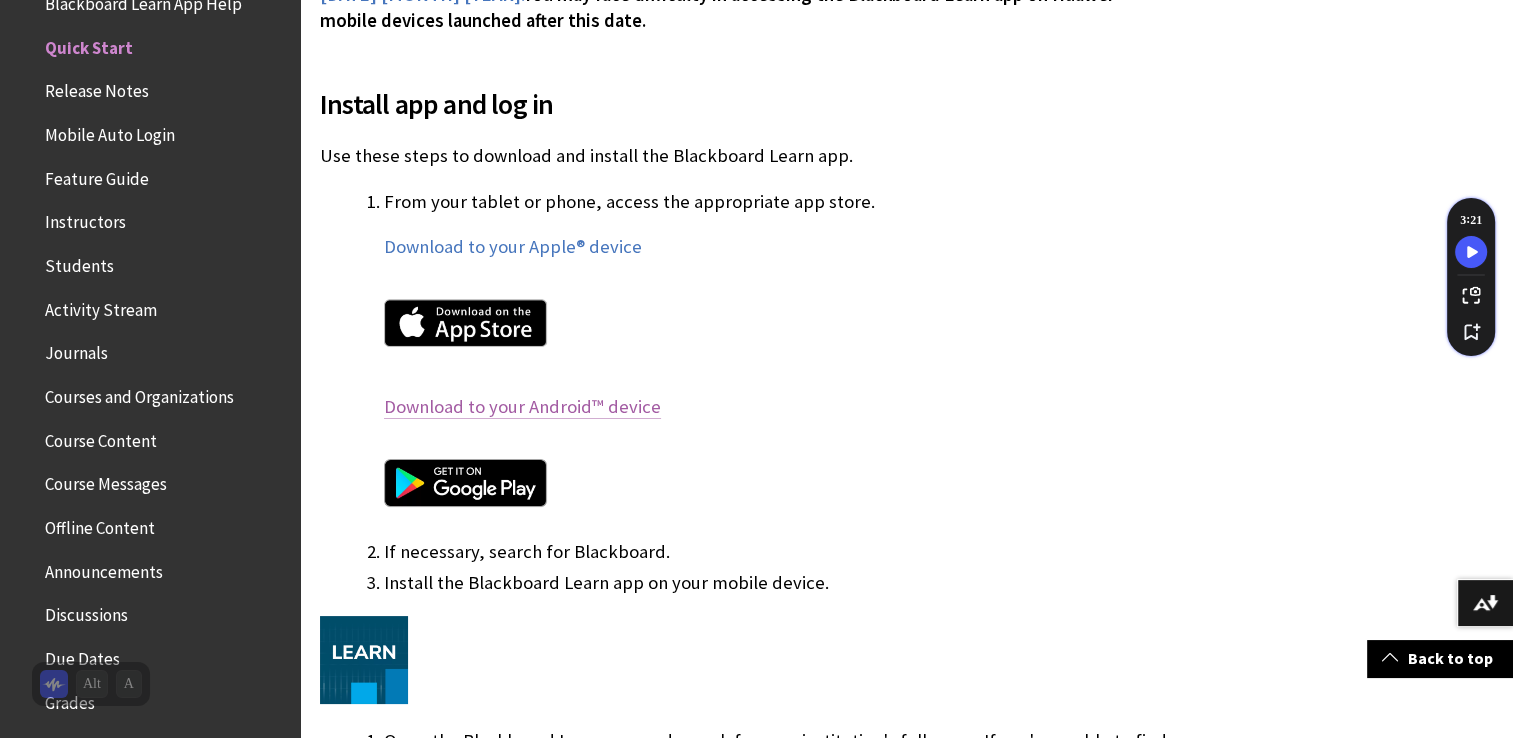 click on "Download to your Android™ device" at bounding box center [522, 407] 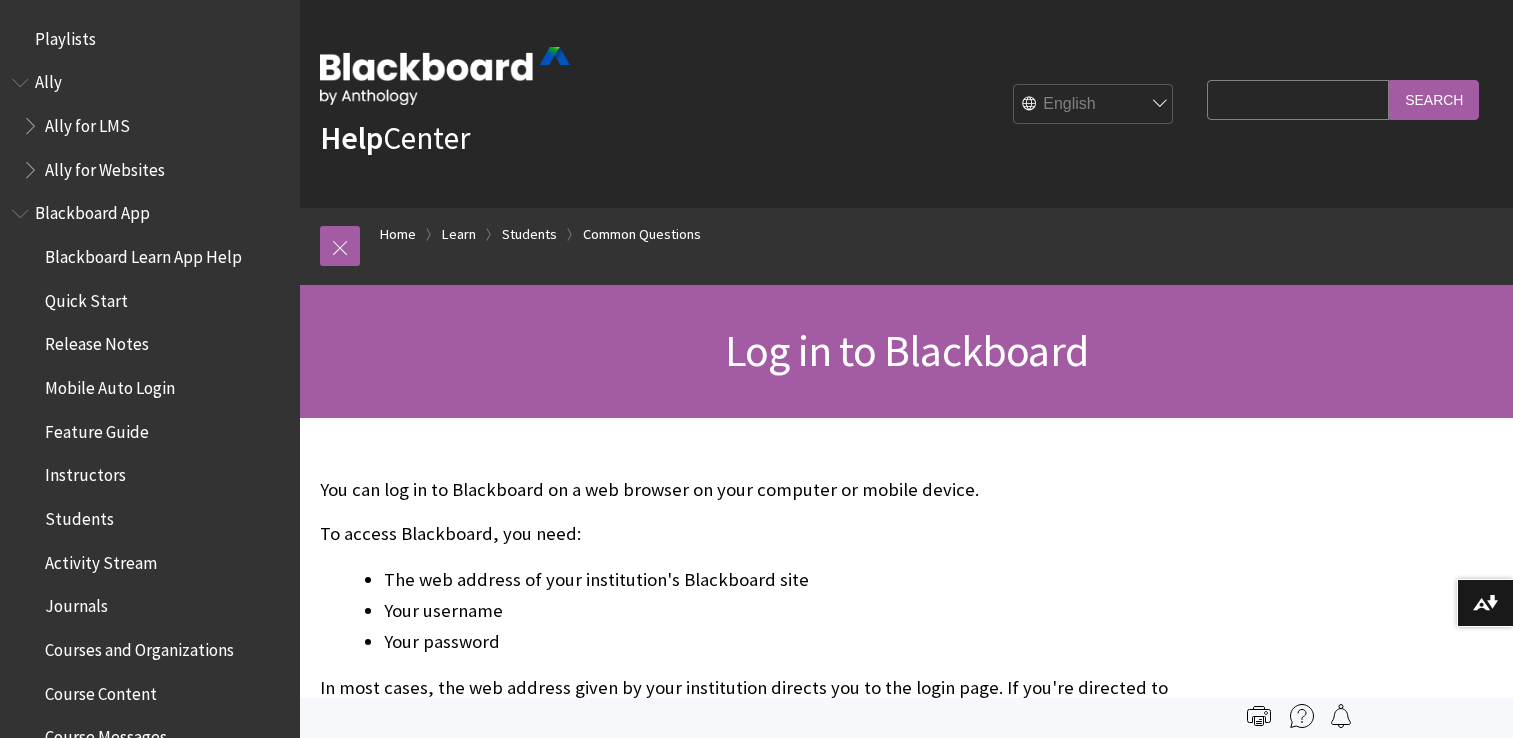 scroll, scrollTop: 0, scrollLeft: 0, axis: both 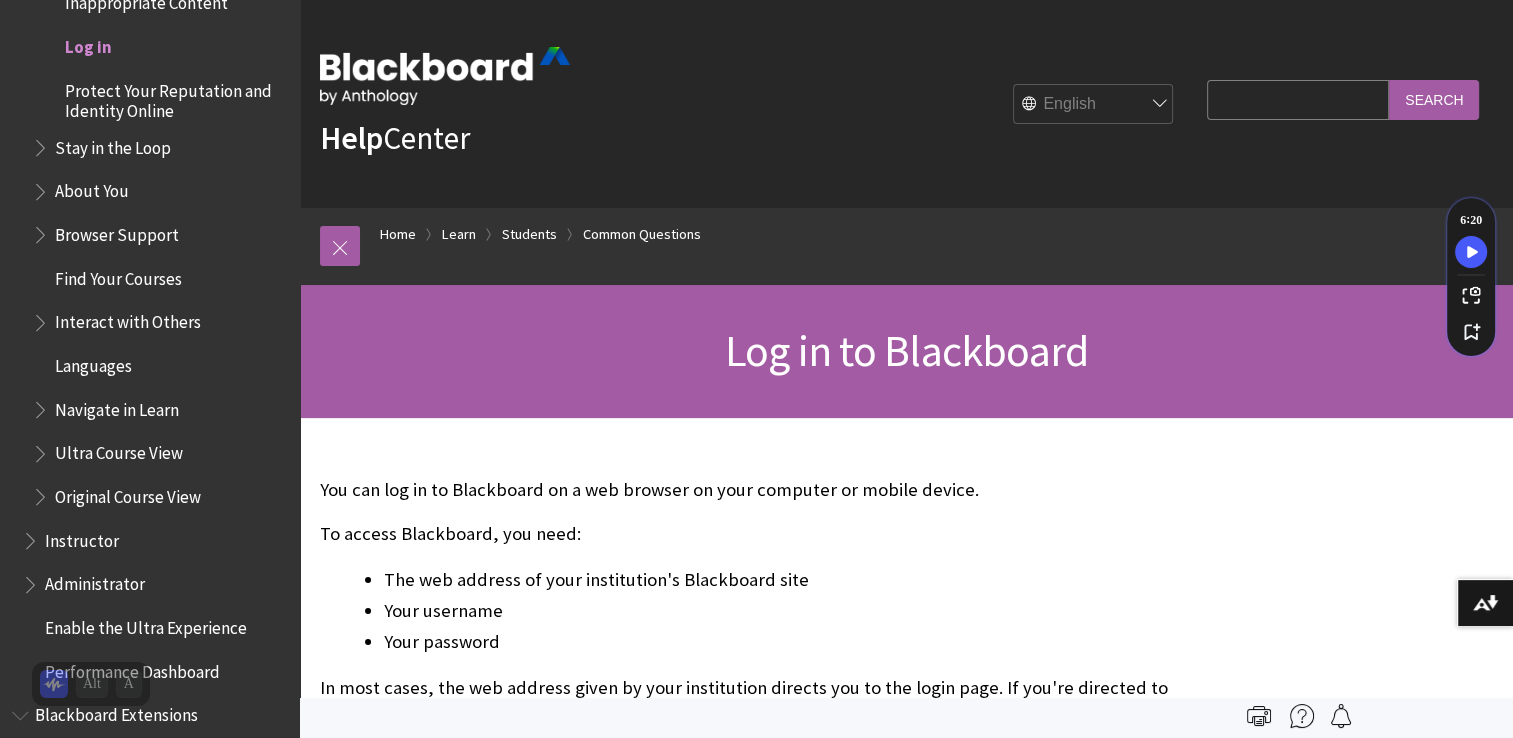 click on "Search Query" at bounding box center (1298, 99) 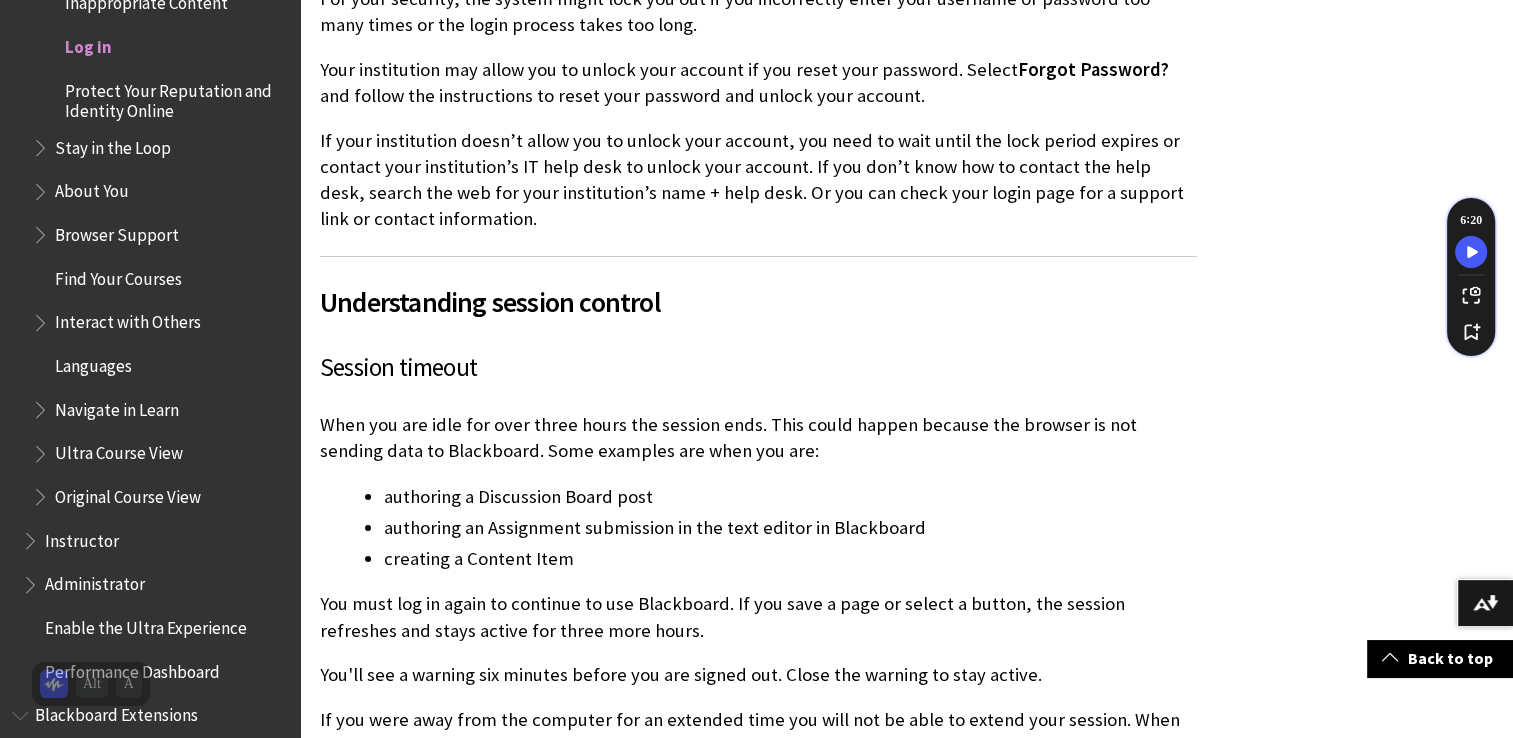 scroll, scrollTop: 0, scrollLeft: 0, axis: both 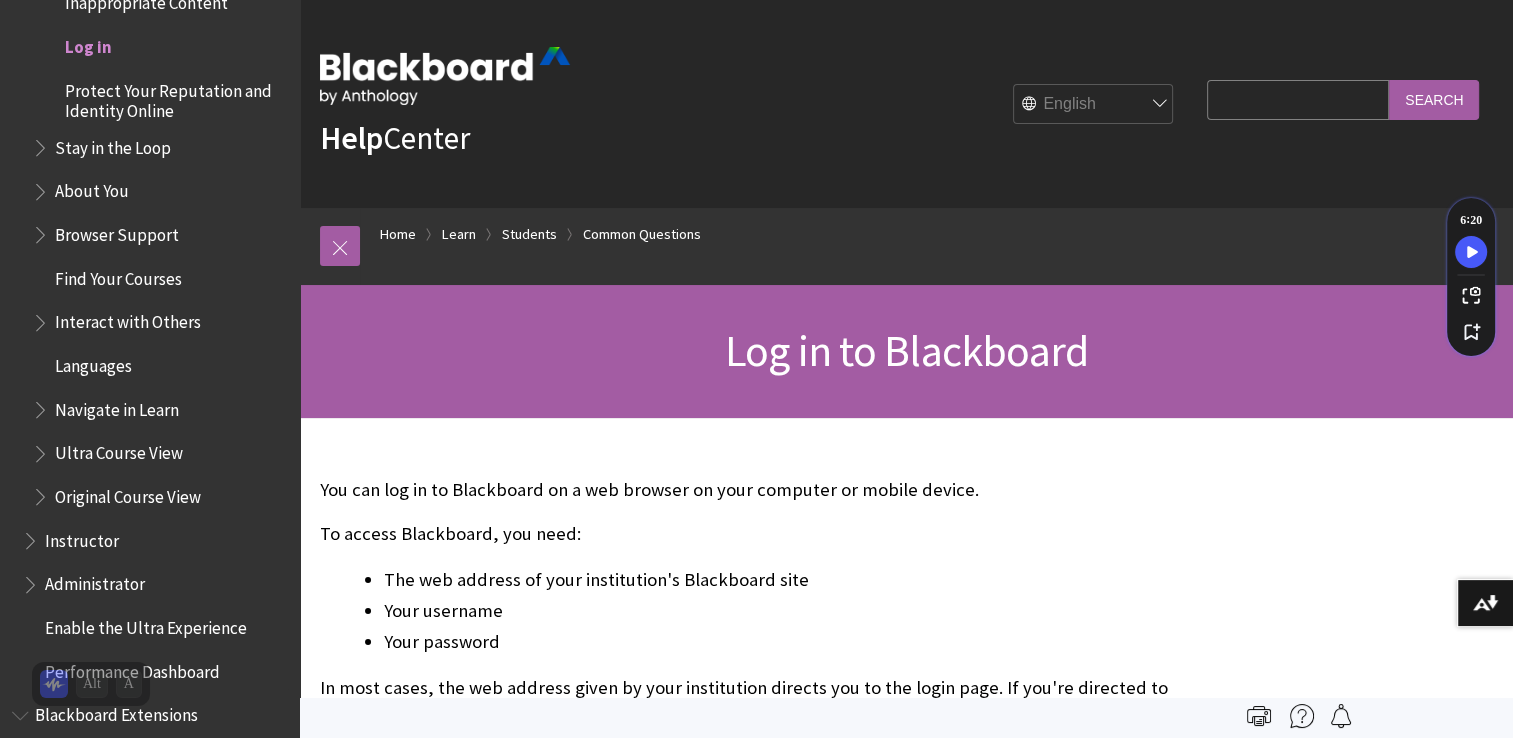 click on "Ultra Course View" at bounding box center (119, 450) 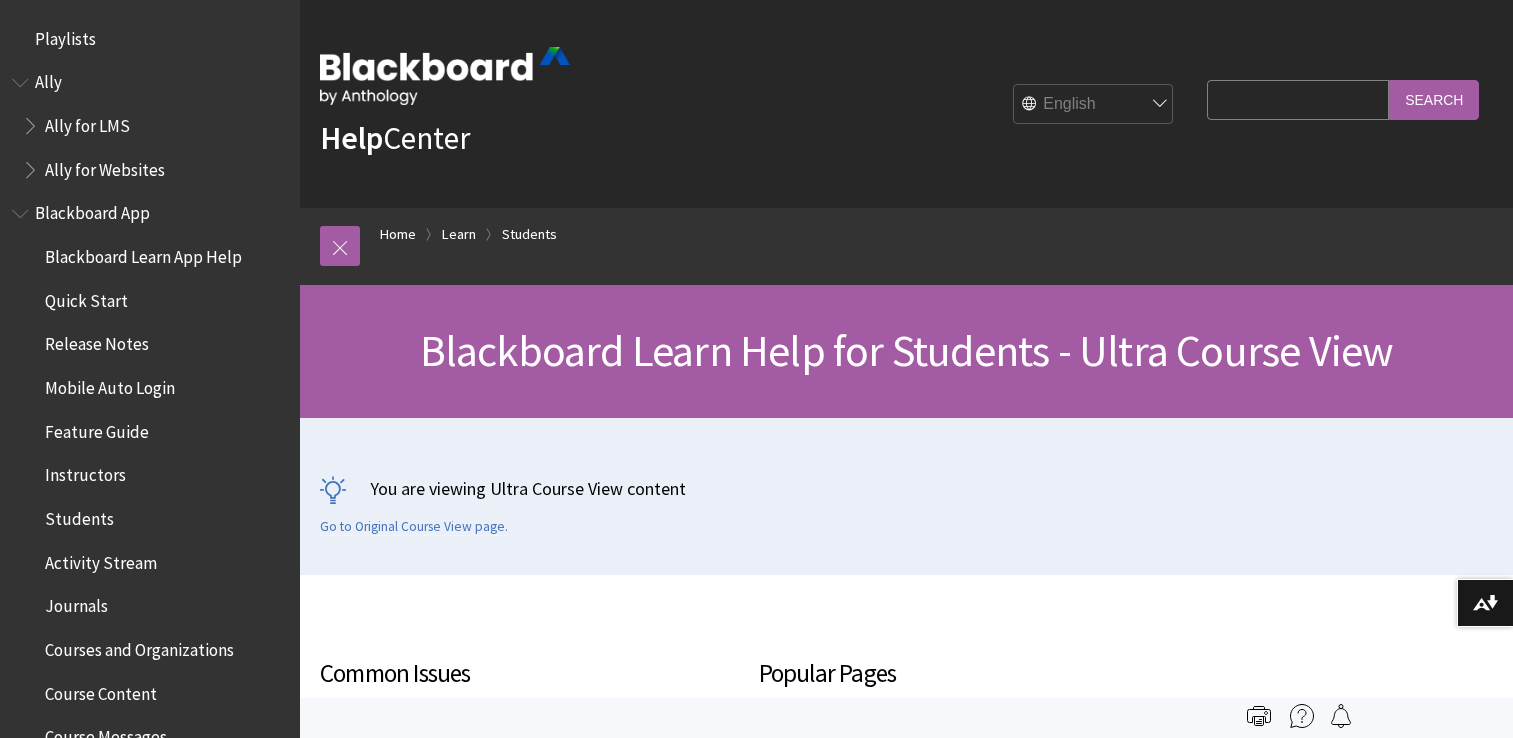 scroll, scrollTop: 0, scrollLeft: 0, axis: both 